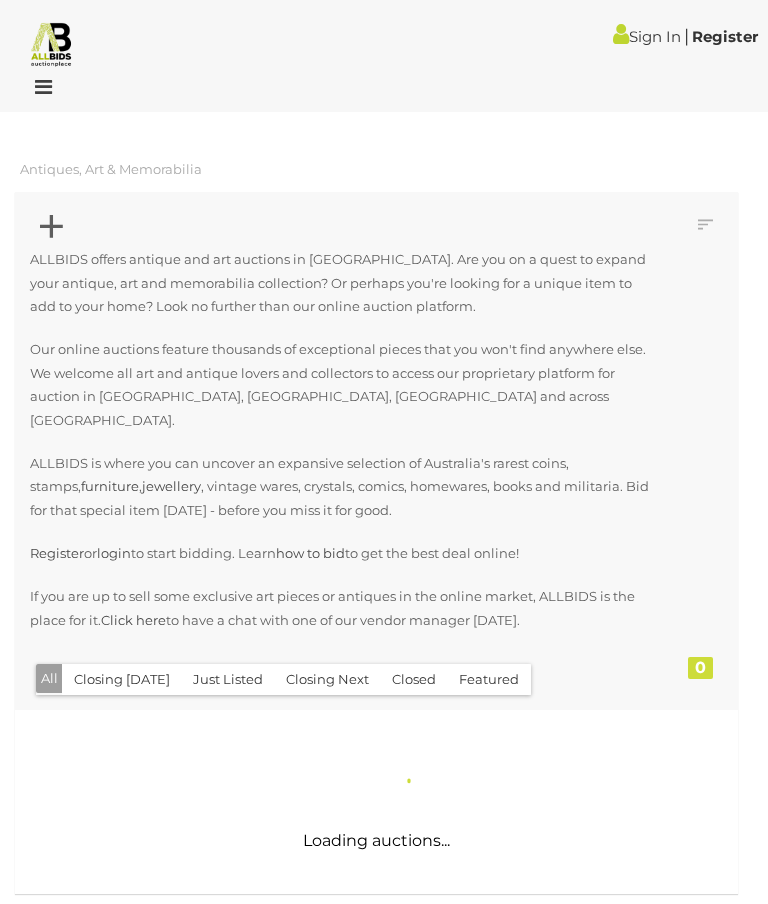 scroll, scrollTop: 0, scrollLeft: 0, axis: both 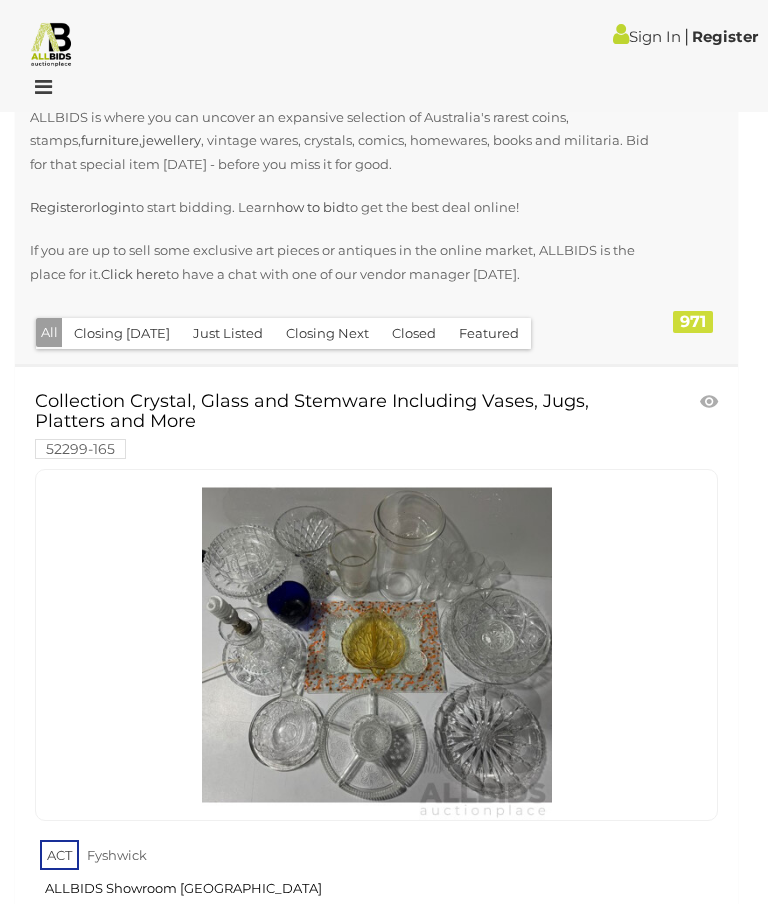 click at bounding box center (377, 645) 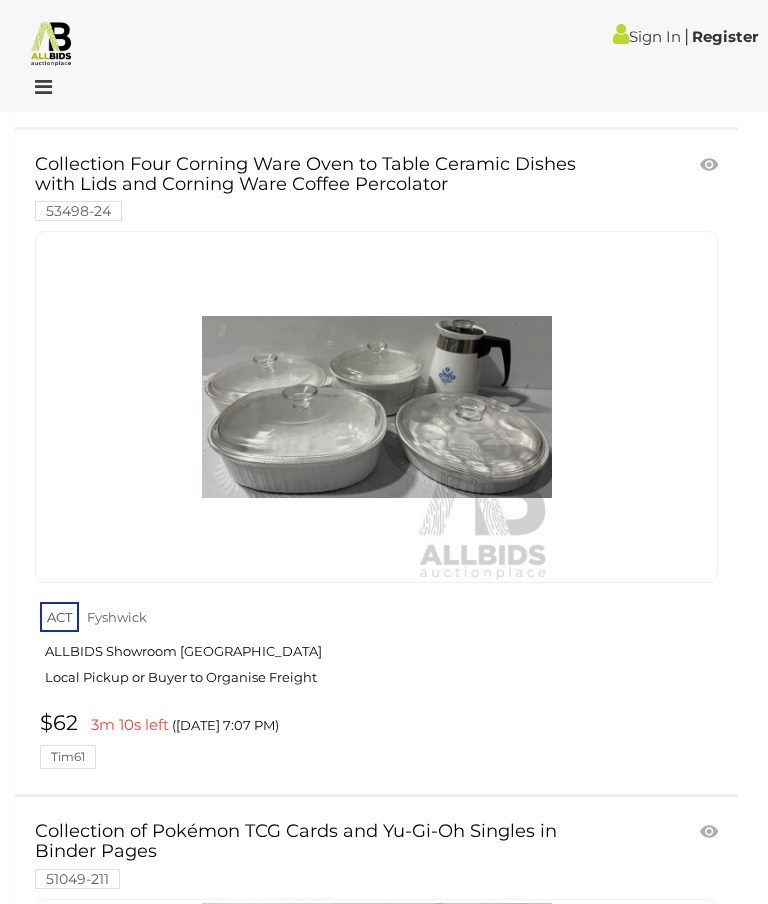 scroll, scrollTop: 1252, scrollLeft: 0, axis: vertical 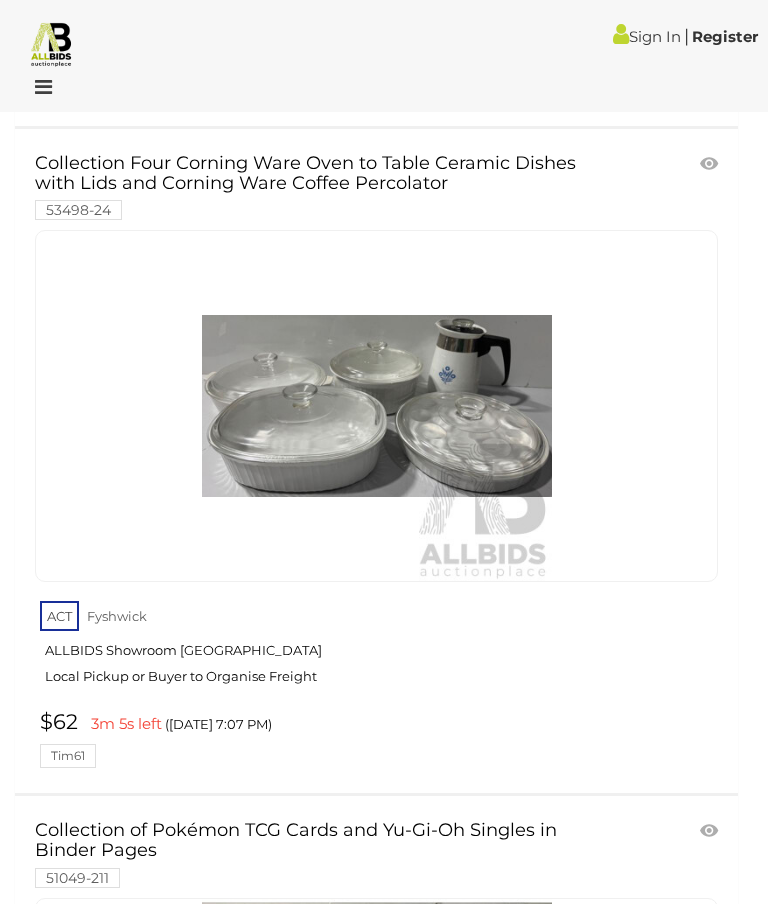click at bounding box center (377, 406) 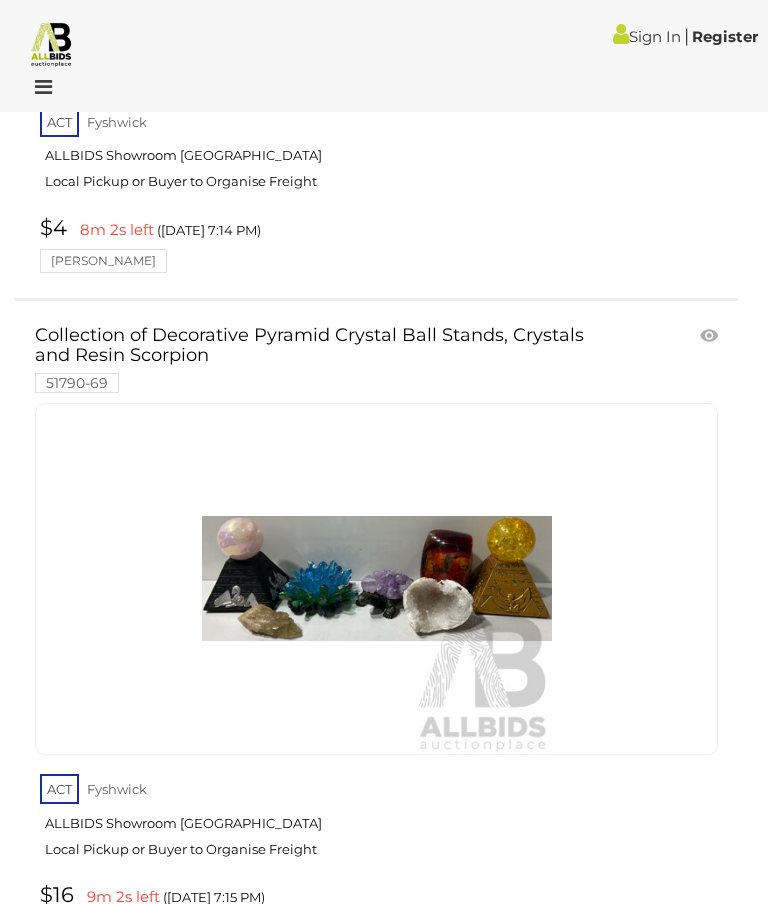 scroll, scrollTop: 5784, scrollLeft: 0, axis: vertical 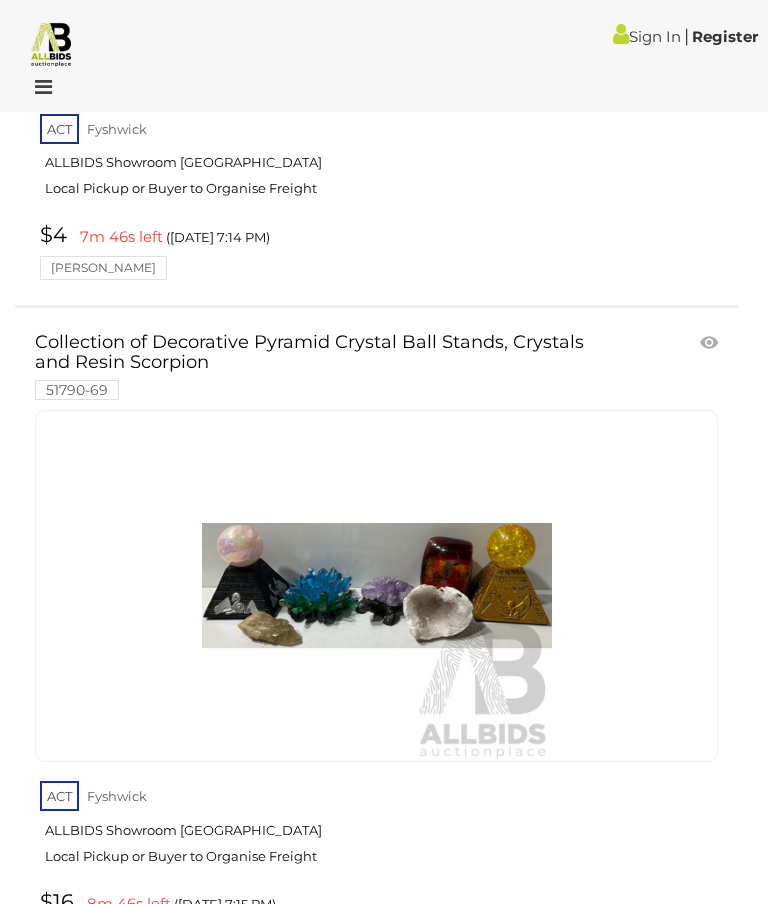 click at bounding box center [377, 586] 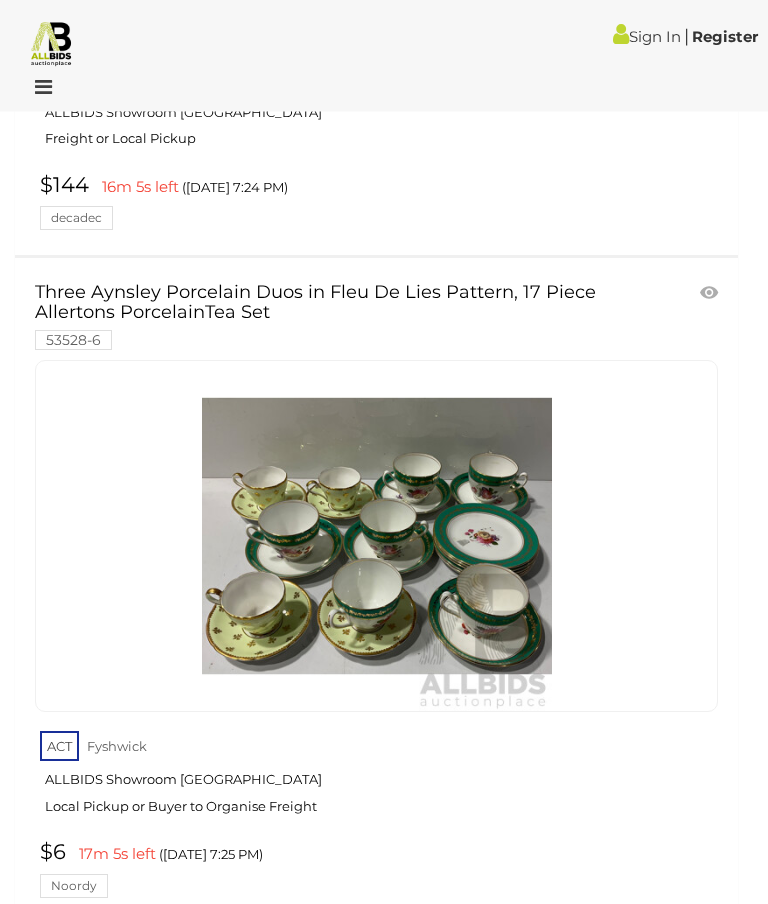 scroll, scrollTop: 11164, scrollLeft: 0, axis: vertical 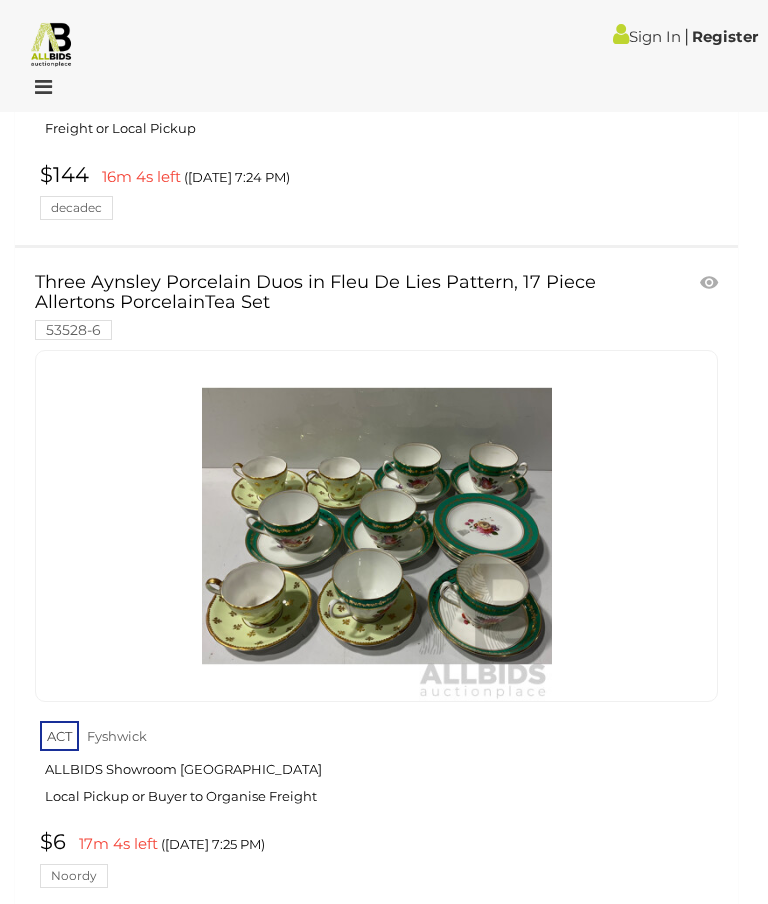 click on "Three Aynsley Porcelain Duos in Fleu De Lies Pattern, 17 Piece Allertons PorcelainTea Set
53528-6
ACT Fyshwick" at bounding box center [376, 580] 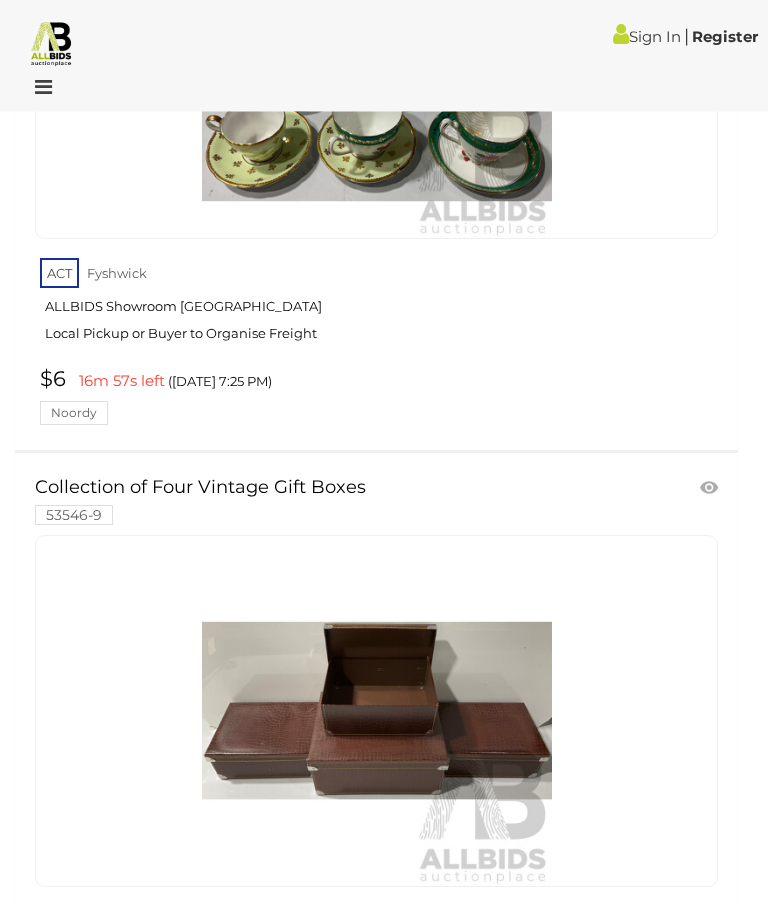 scroll, scrollTop: 11627, scrollLeft: 0, axis: vertical 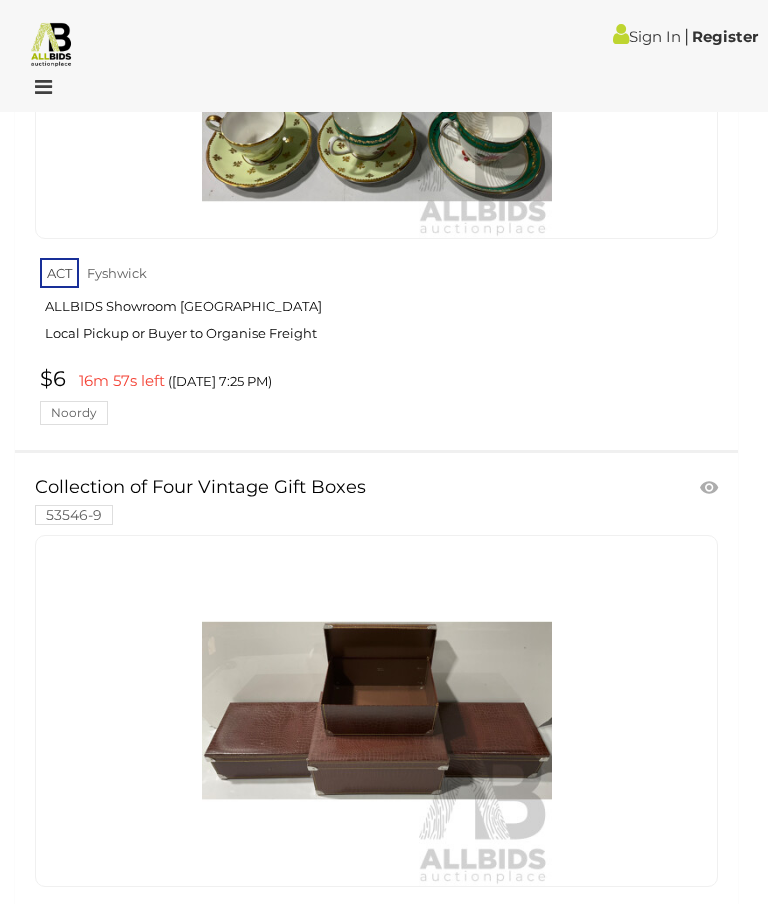 click at bounding box center (377, 711) 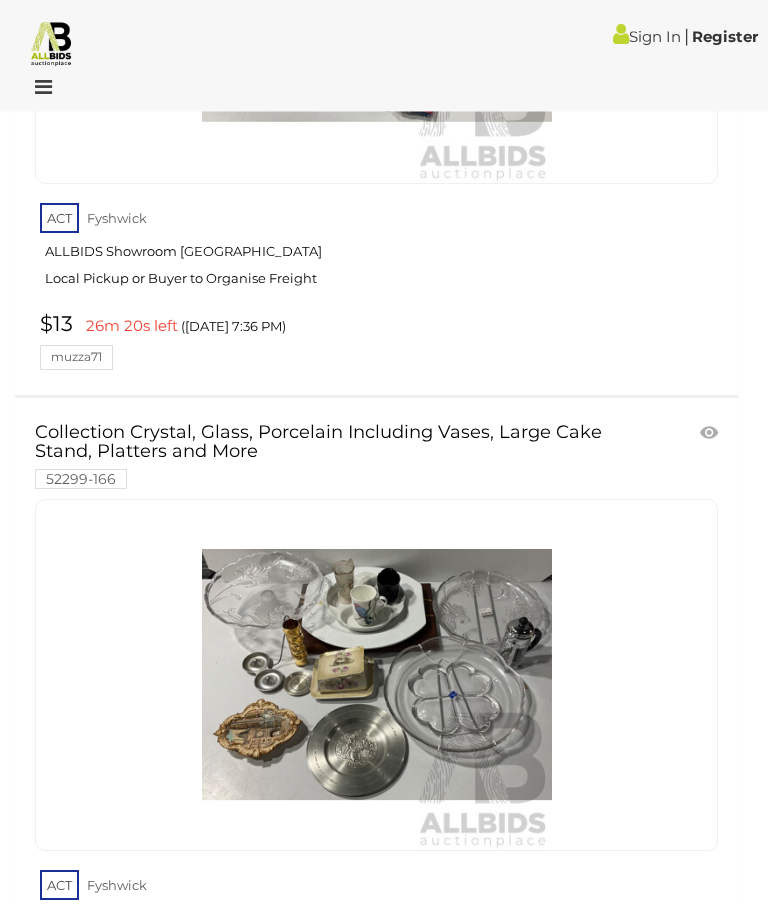 scroll, scrollTop: 17709, scrollLeft: 0, axis: vertical 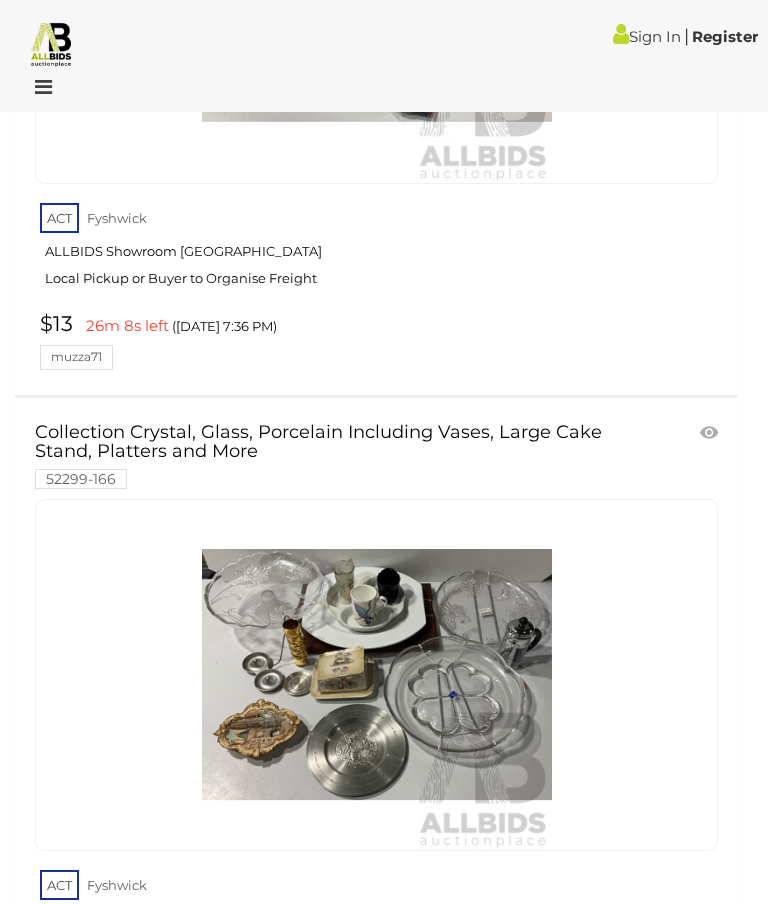 click at bounding box center (377, 675) 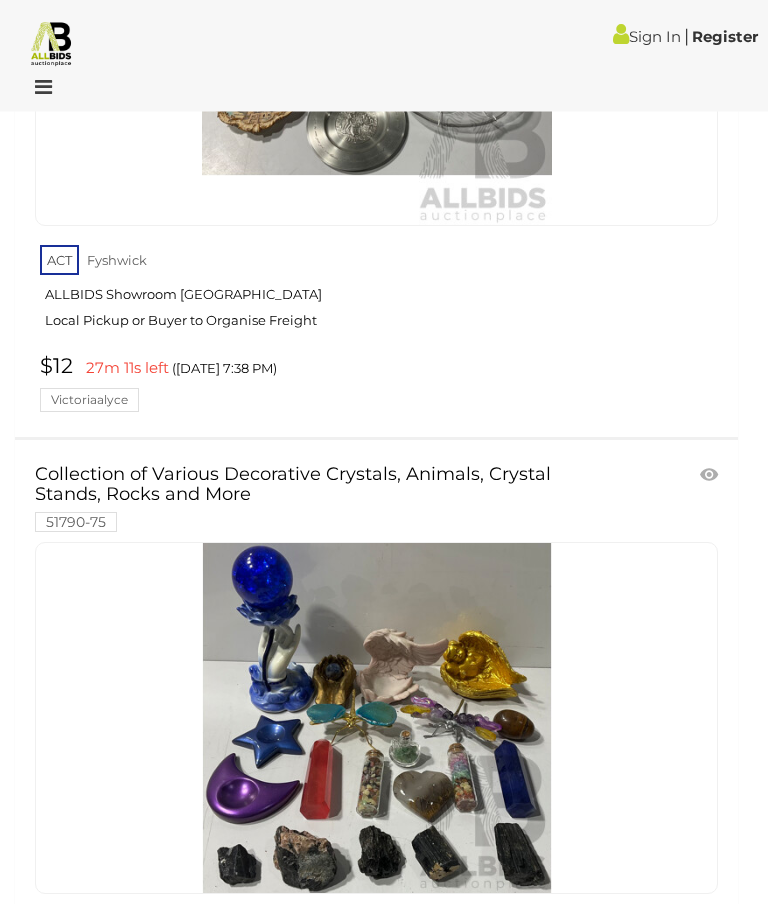 scroll, scrollTop: 18334, scrollLeft: 0, axis: vertical 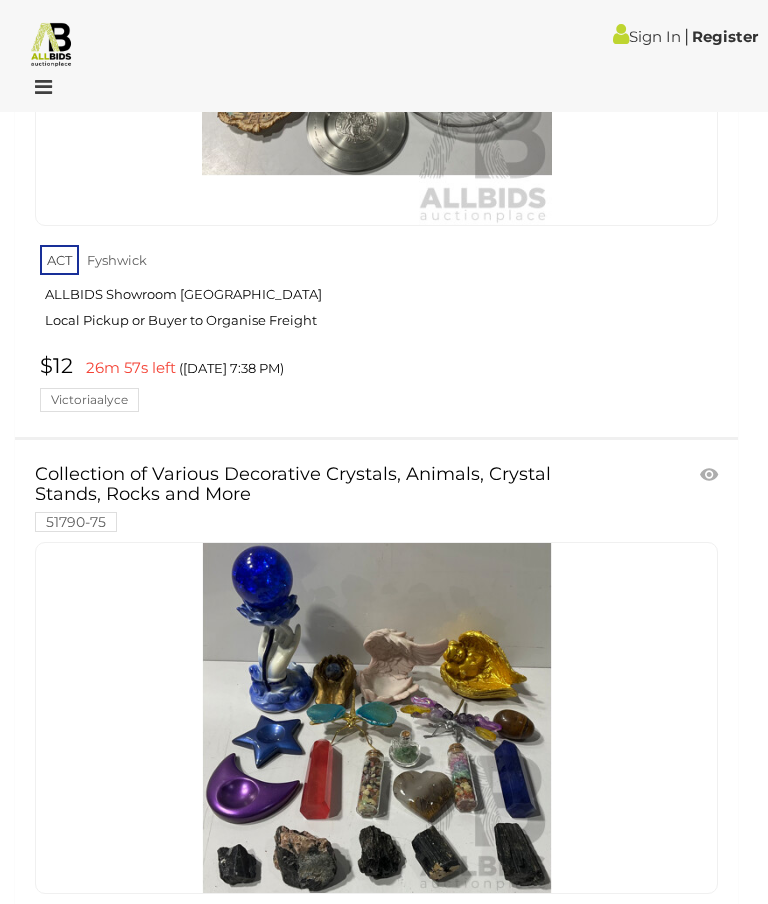click on "Antique & Arts Online Auction In Australia
Alert this sale
Location" at bounding box center (-105, -1047) 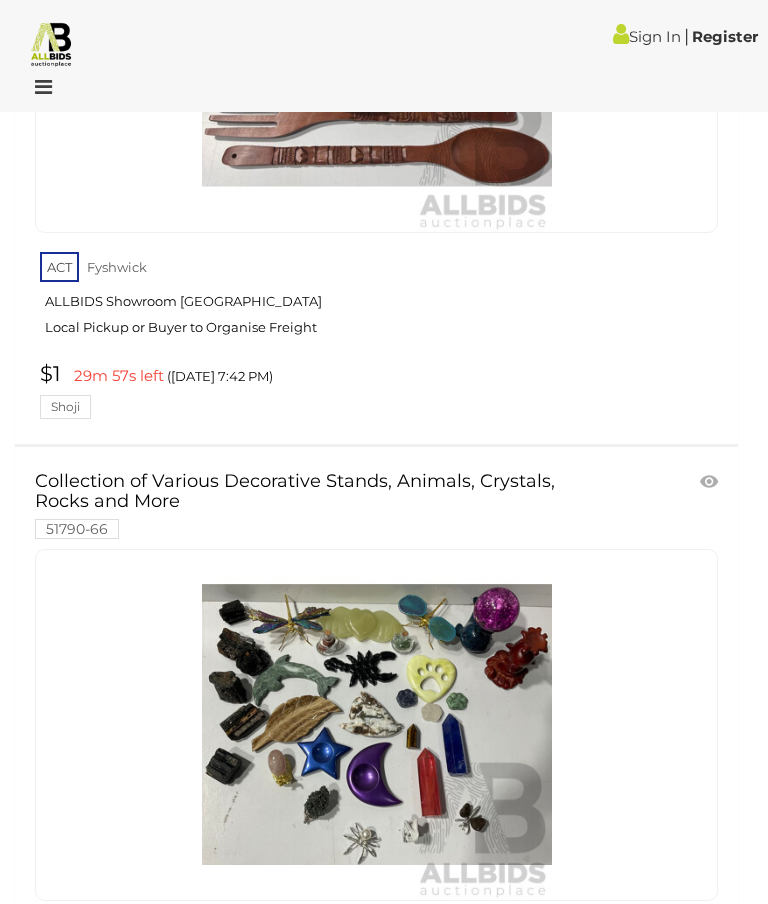 scroll, scrollTop: 21019, scrollLeft: 0, axis: vertical 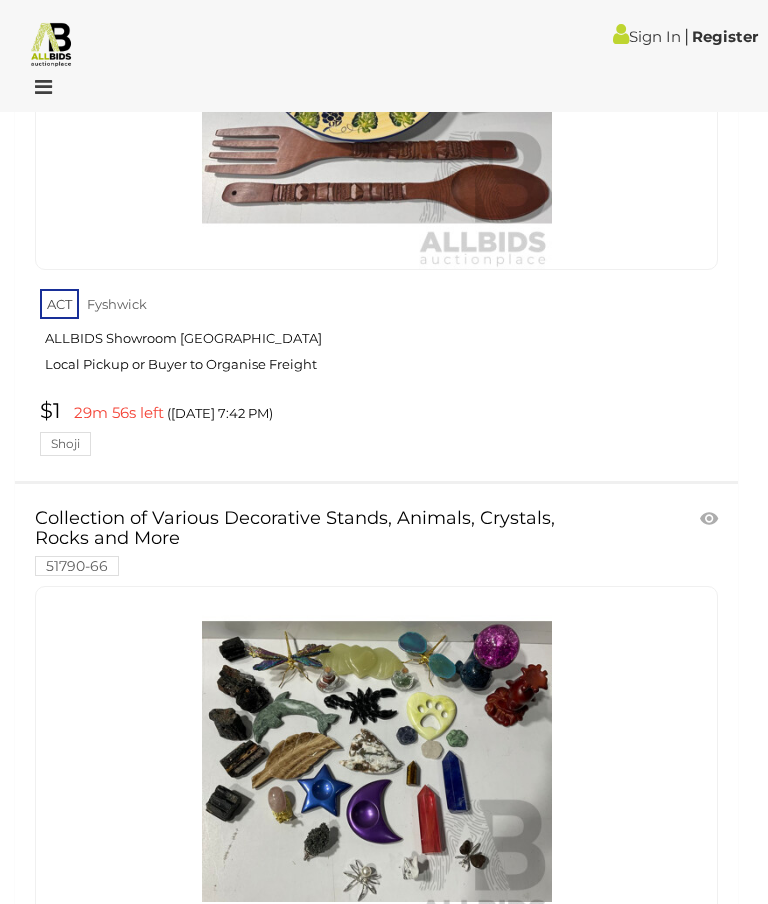 click at bounding box center [376, 762] 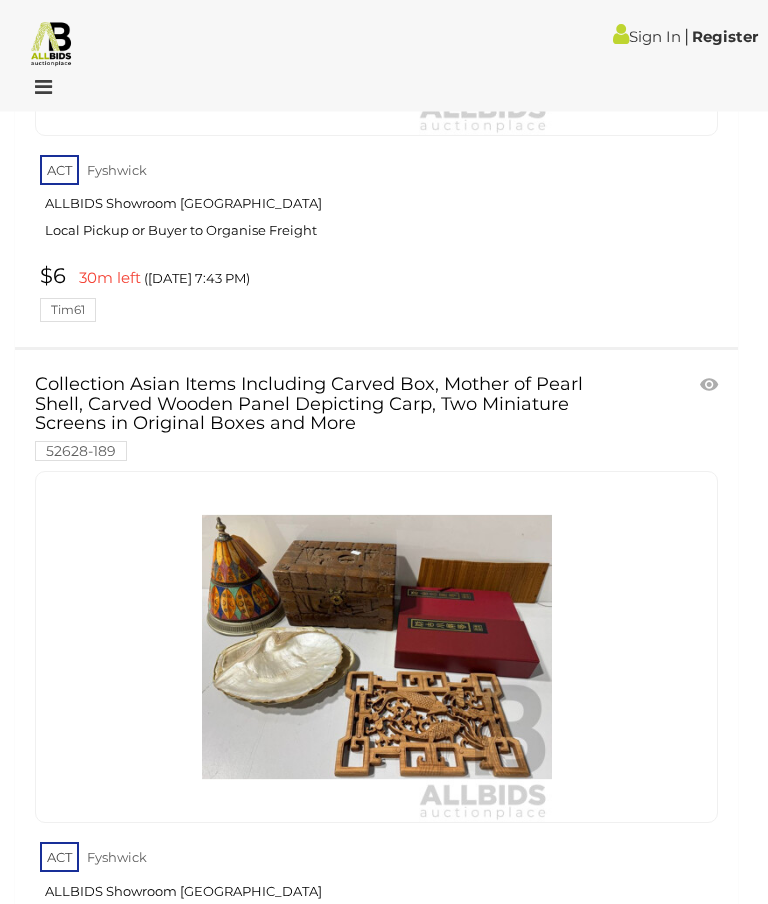 scroll, scrollTop: 21816, scrollLeft: 0, axis: vertical 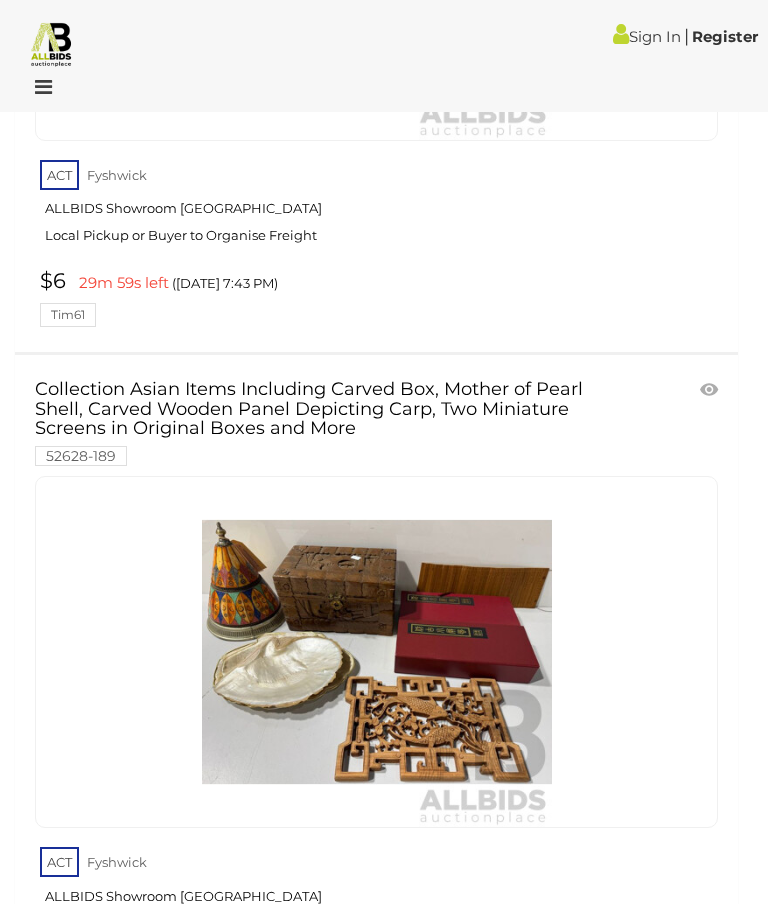 click at bounding box center [376, 652] 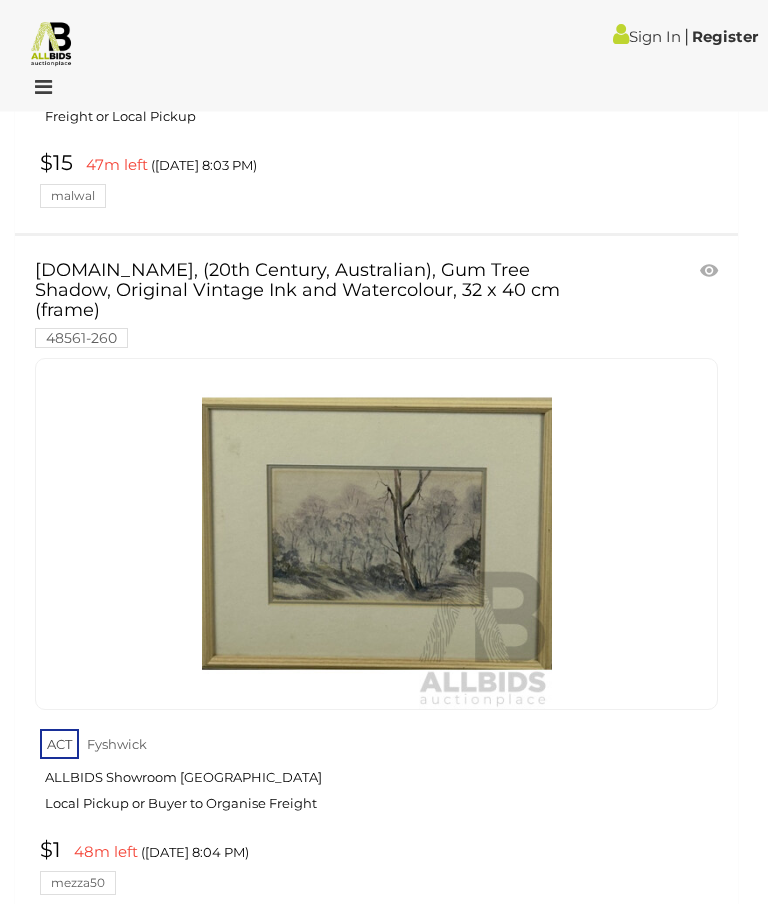 scroll, scrollTop: 33299, scrollLeft: 0, axis: vertical 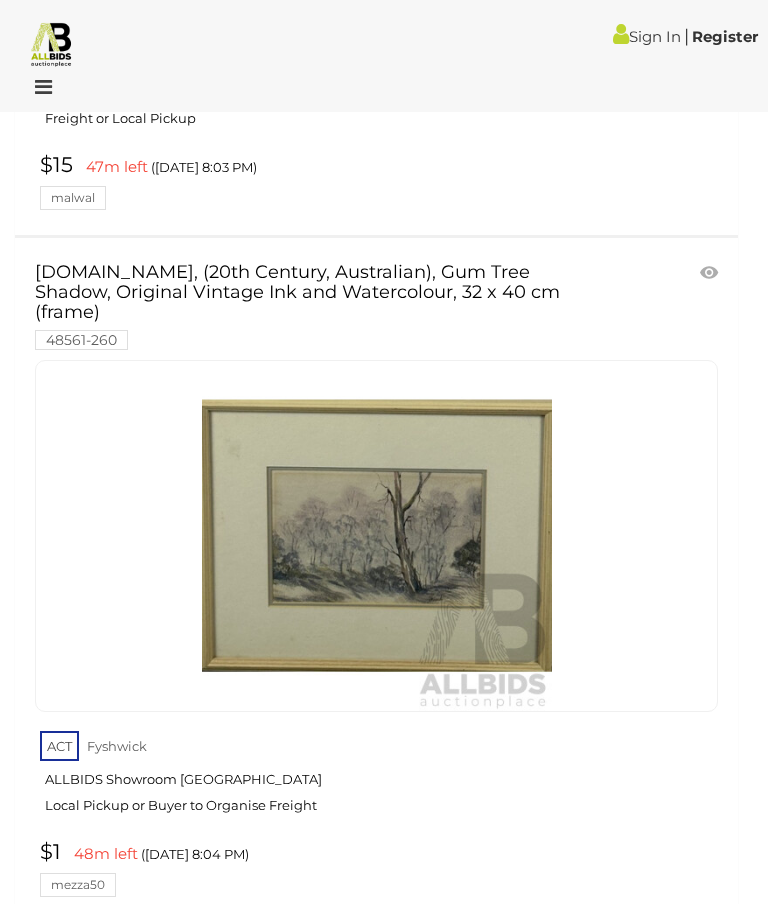 click on "2" at bounding box center [248, 972] 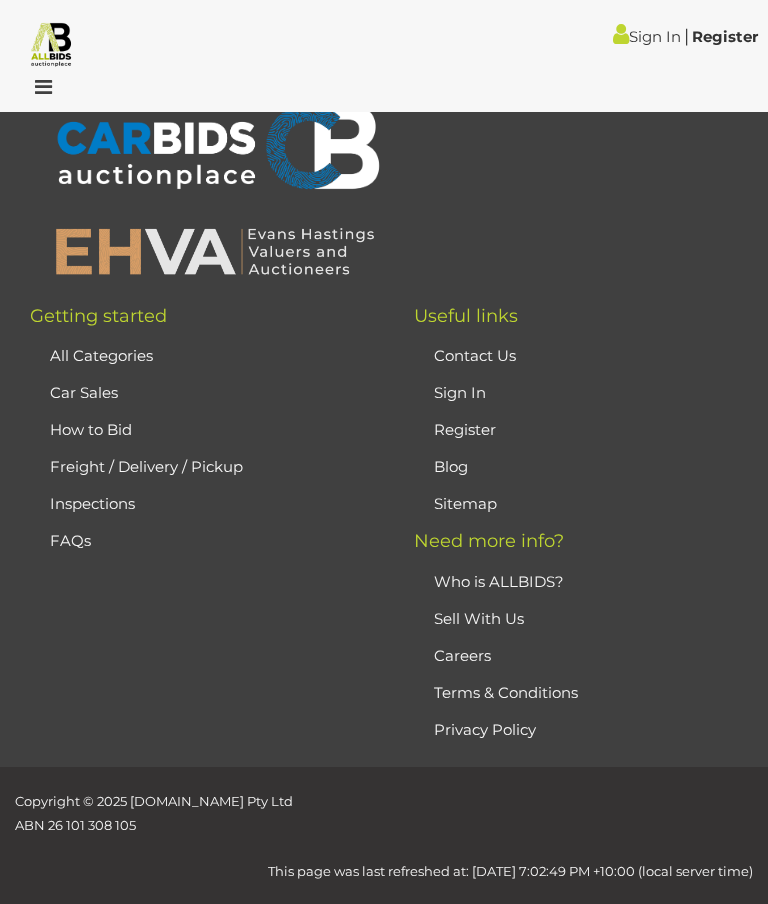 scroll, scrollTop: 481, scrollLeft: 0, axis: vertical 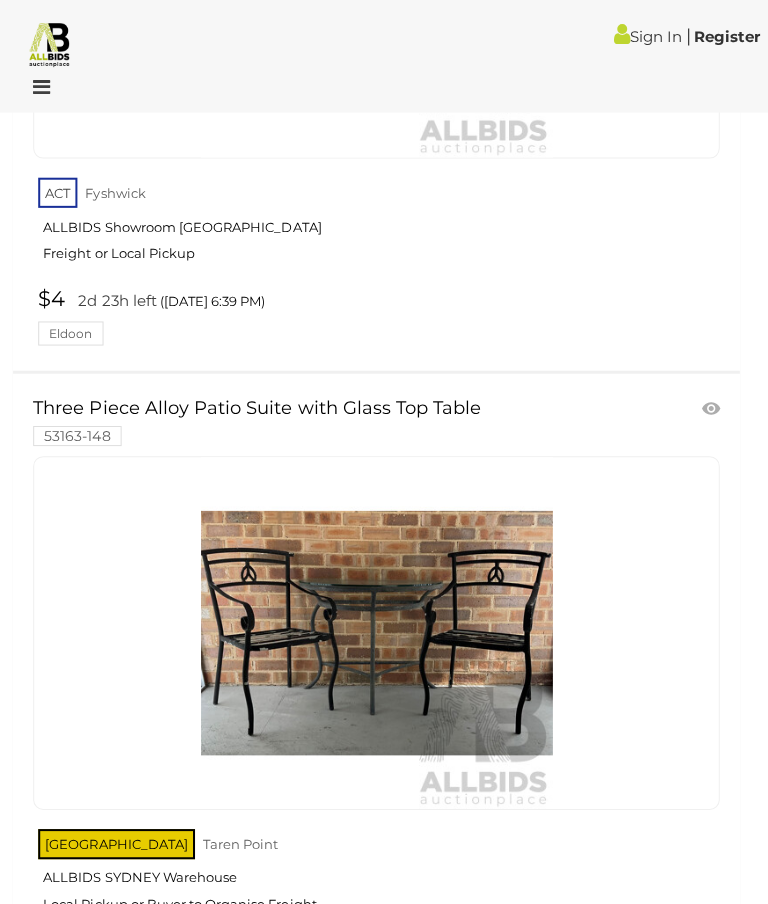 click on "3" at bounding box center [291, 1066] 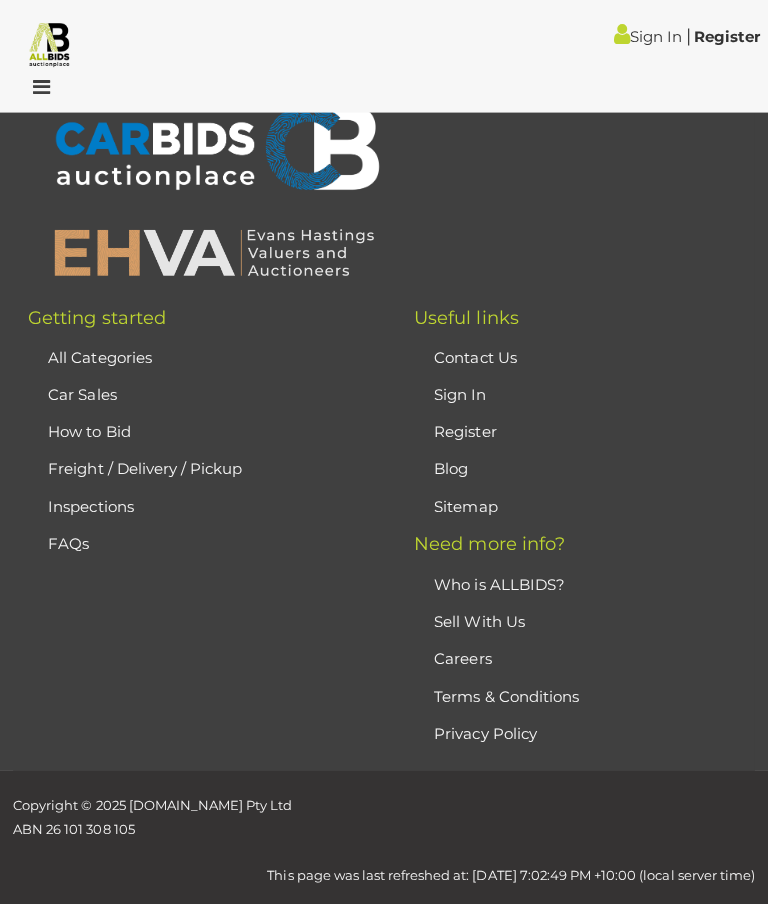 scroll, scrollTop: 481, scrollLeft: 0, axis: vertical 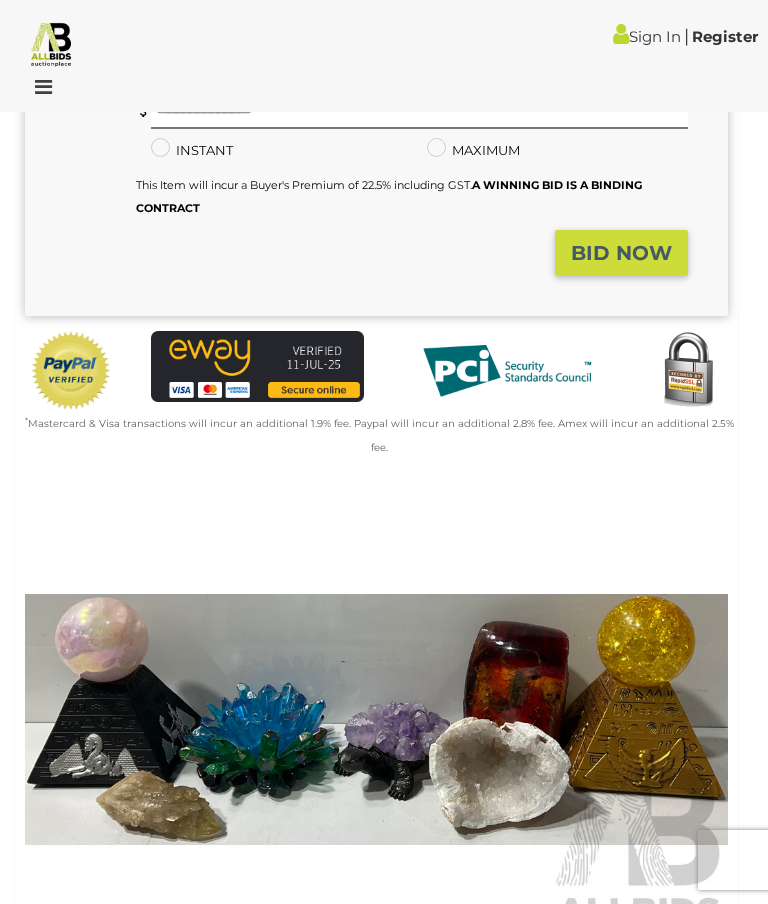 click at bounding box center [376, 719] 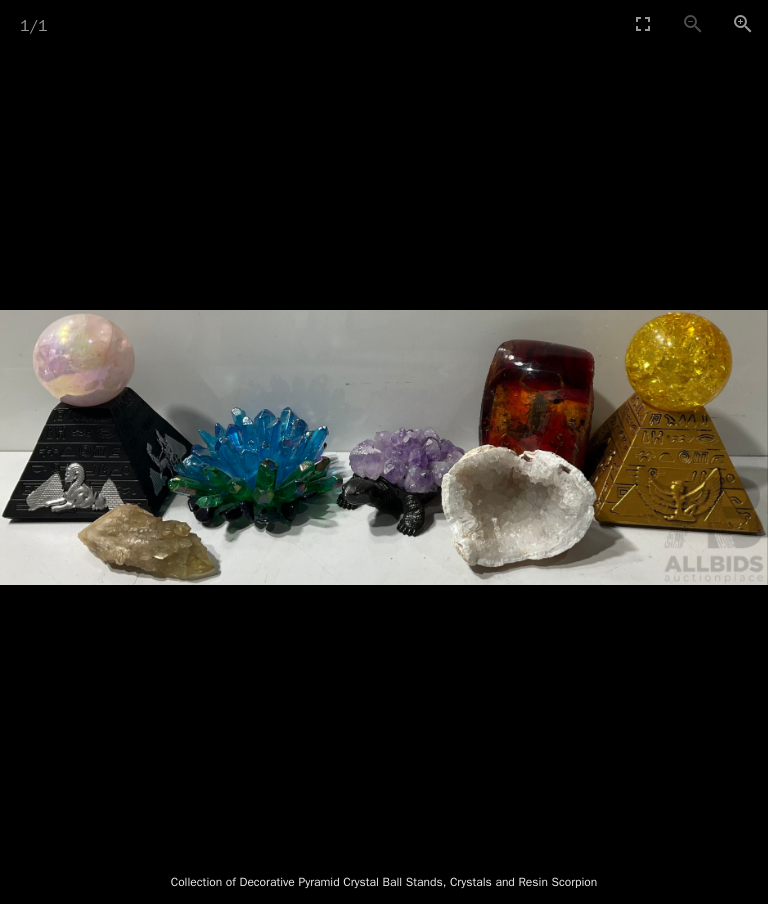 scroll, scrollTop: 108, scrollLeft: 0, axis: vertical 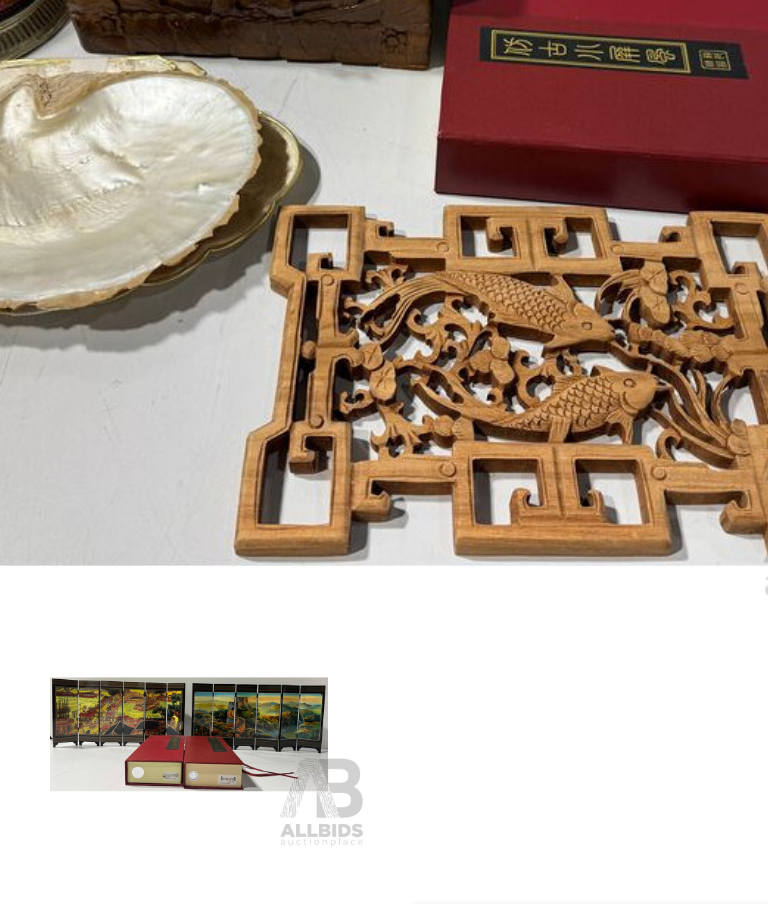 click at bounding box center [289, 788] 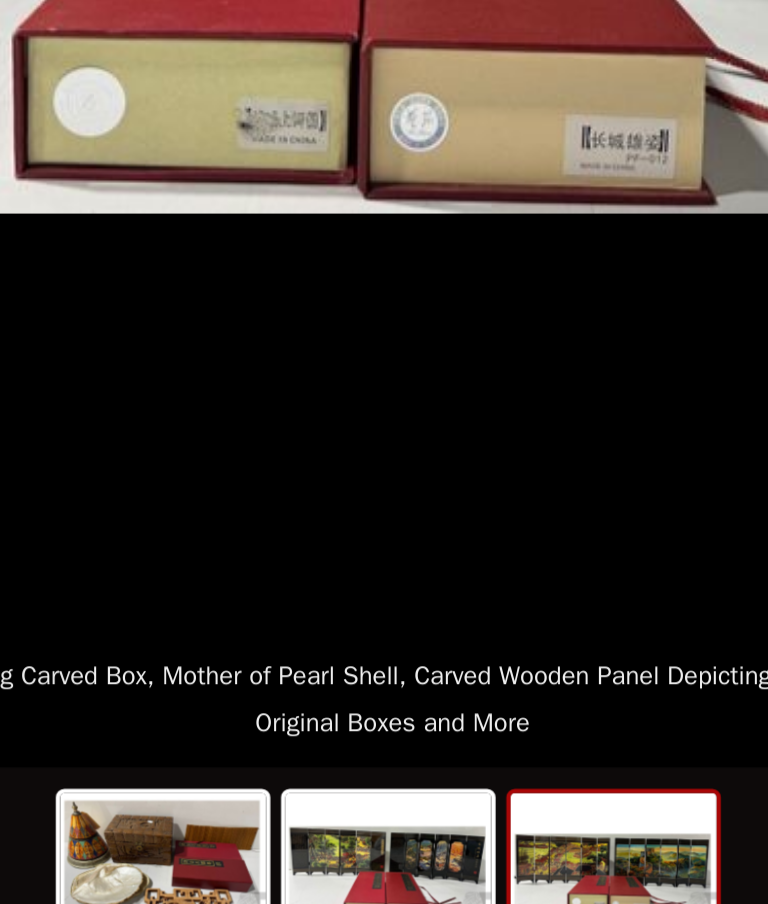 scroll, scrollTop: 879, scrollLeft: 0, axis: vertical 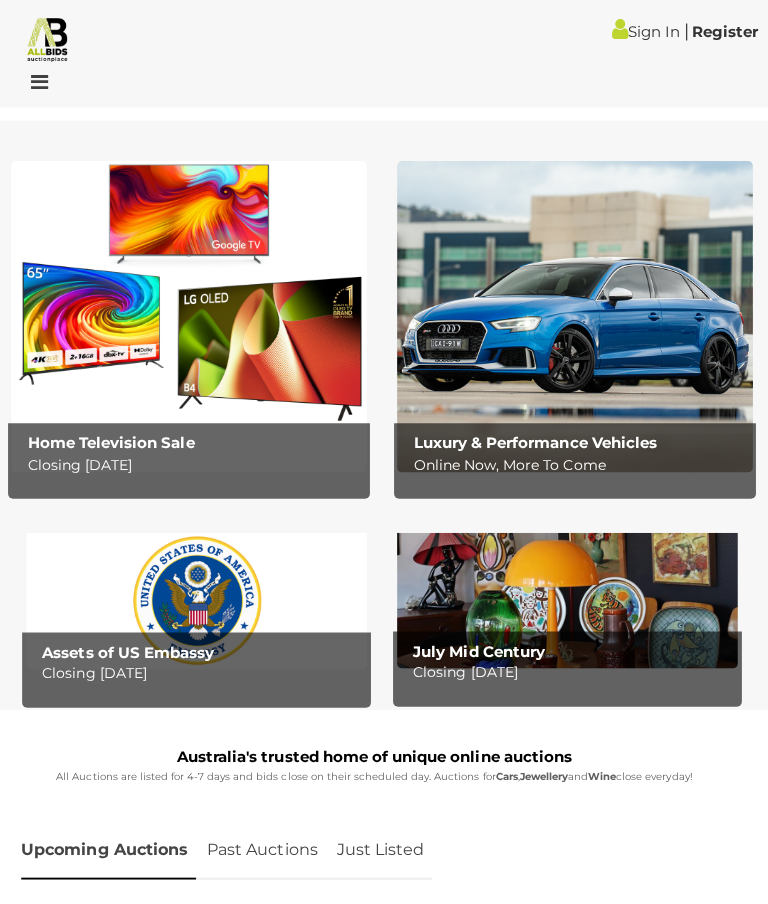 click at bounding box center (568, 592) 